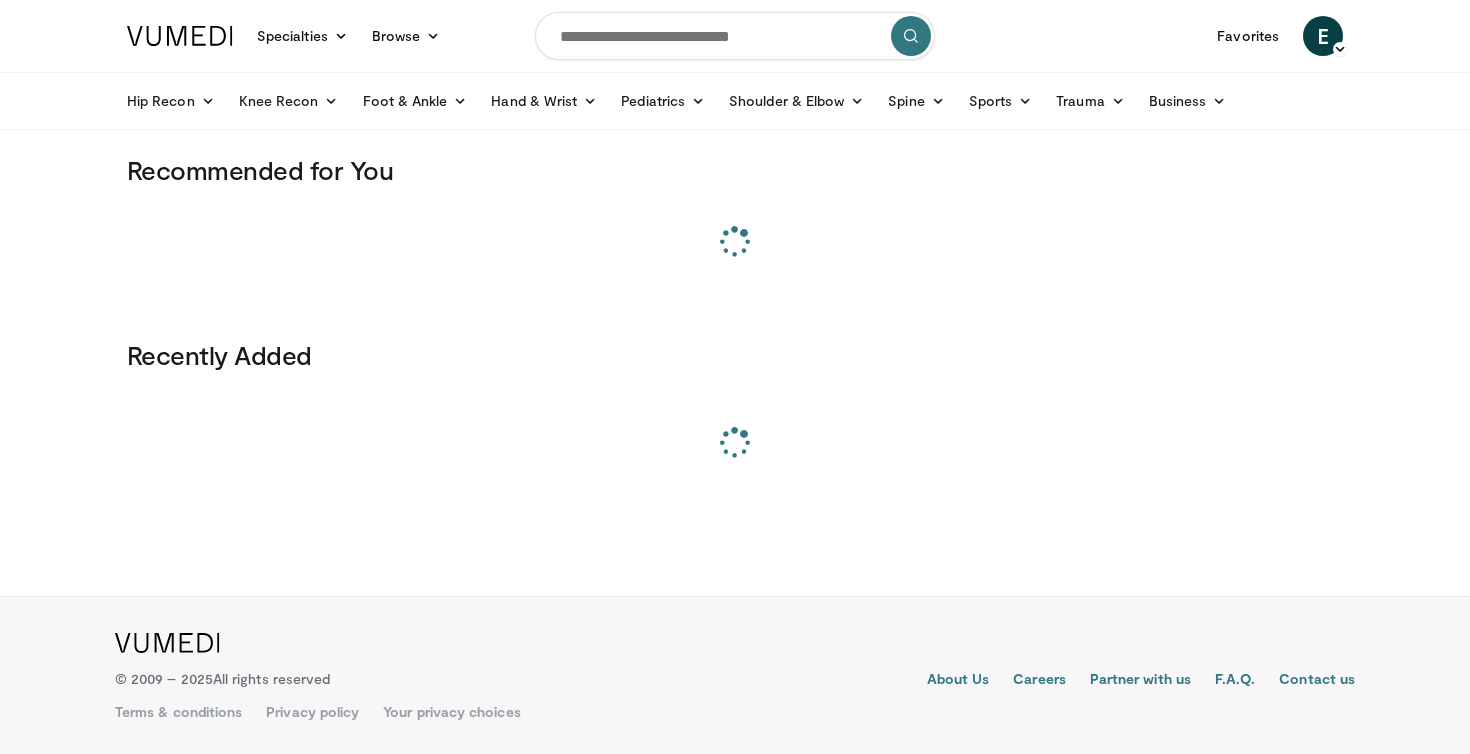 scroll, scrollTop: 0, scrollLeft: 0, axis: both 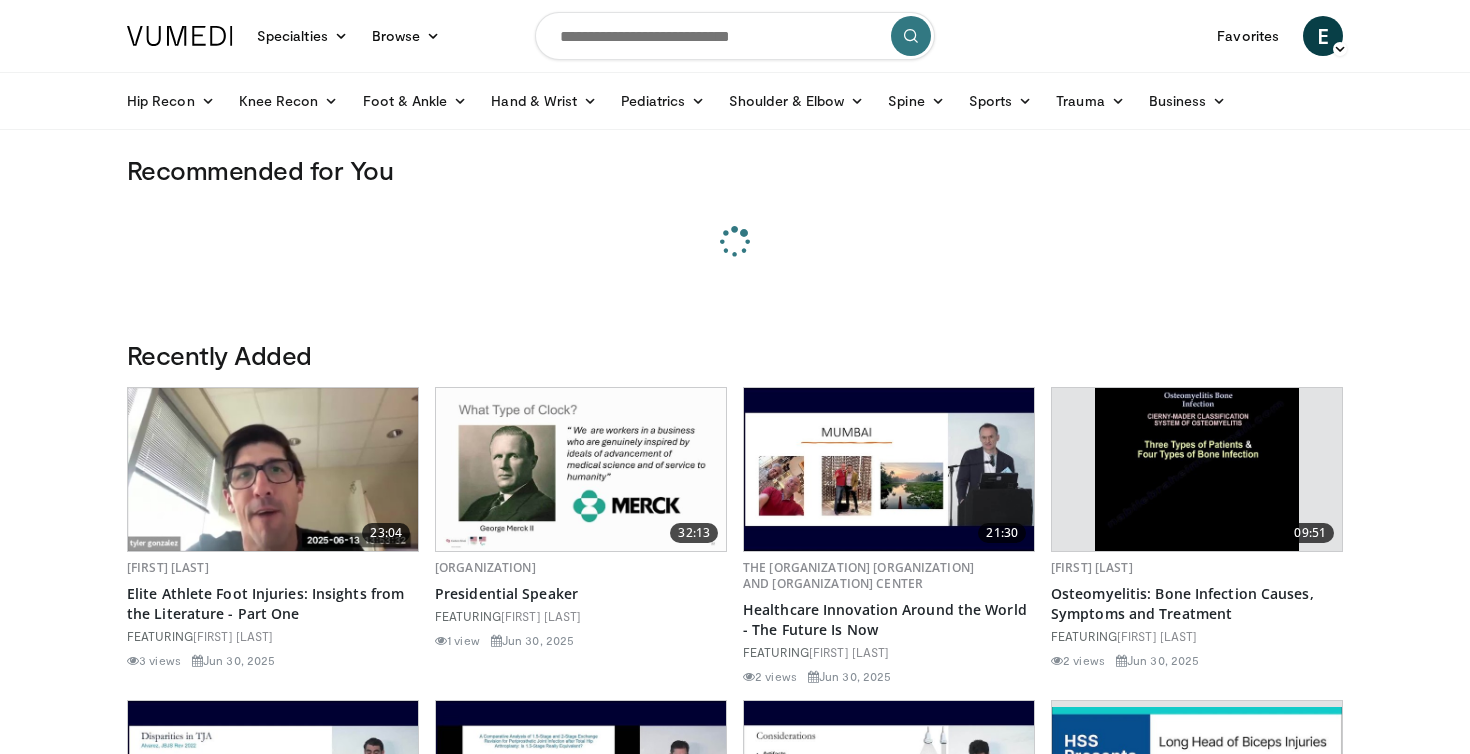 click at bounding box center (735, 36) 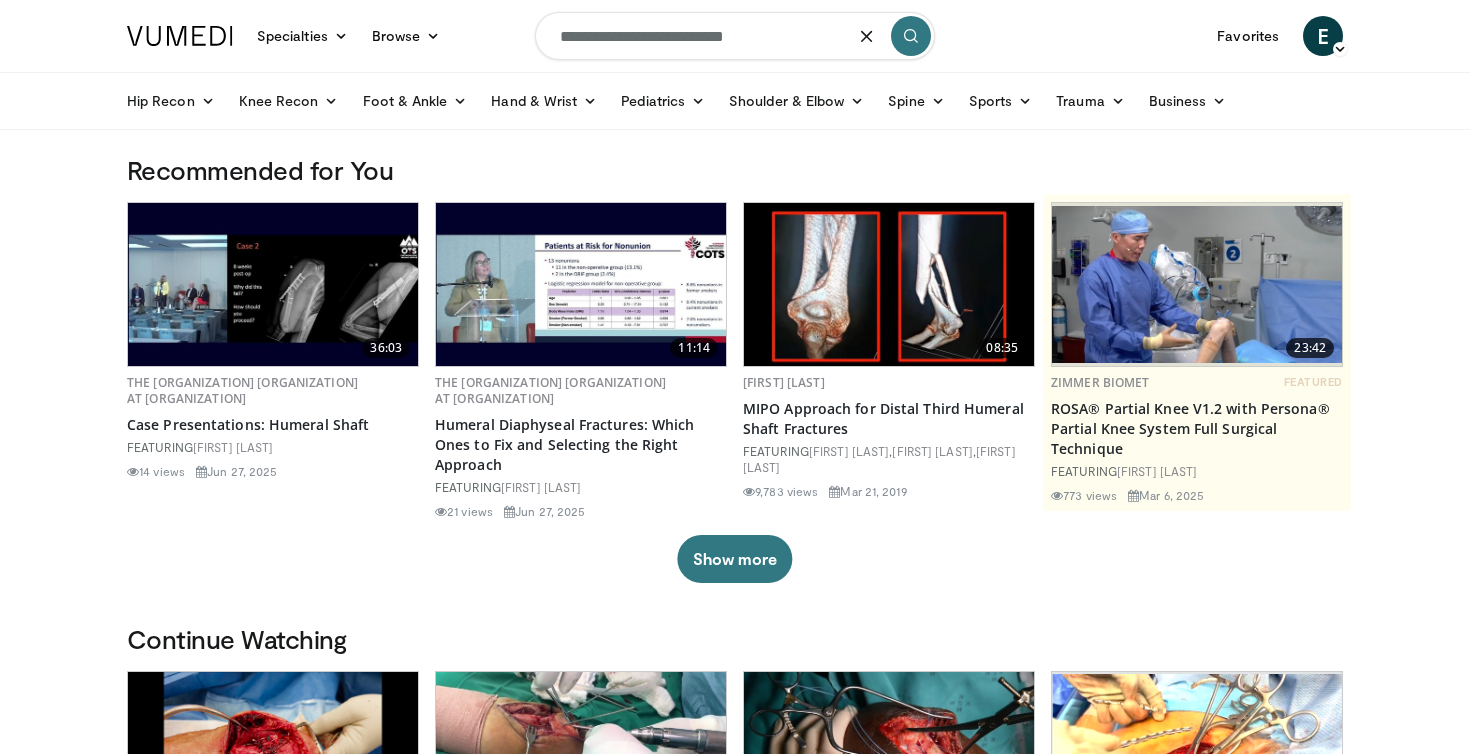 type on "**********" 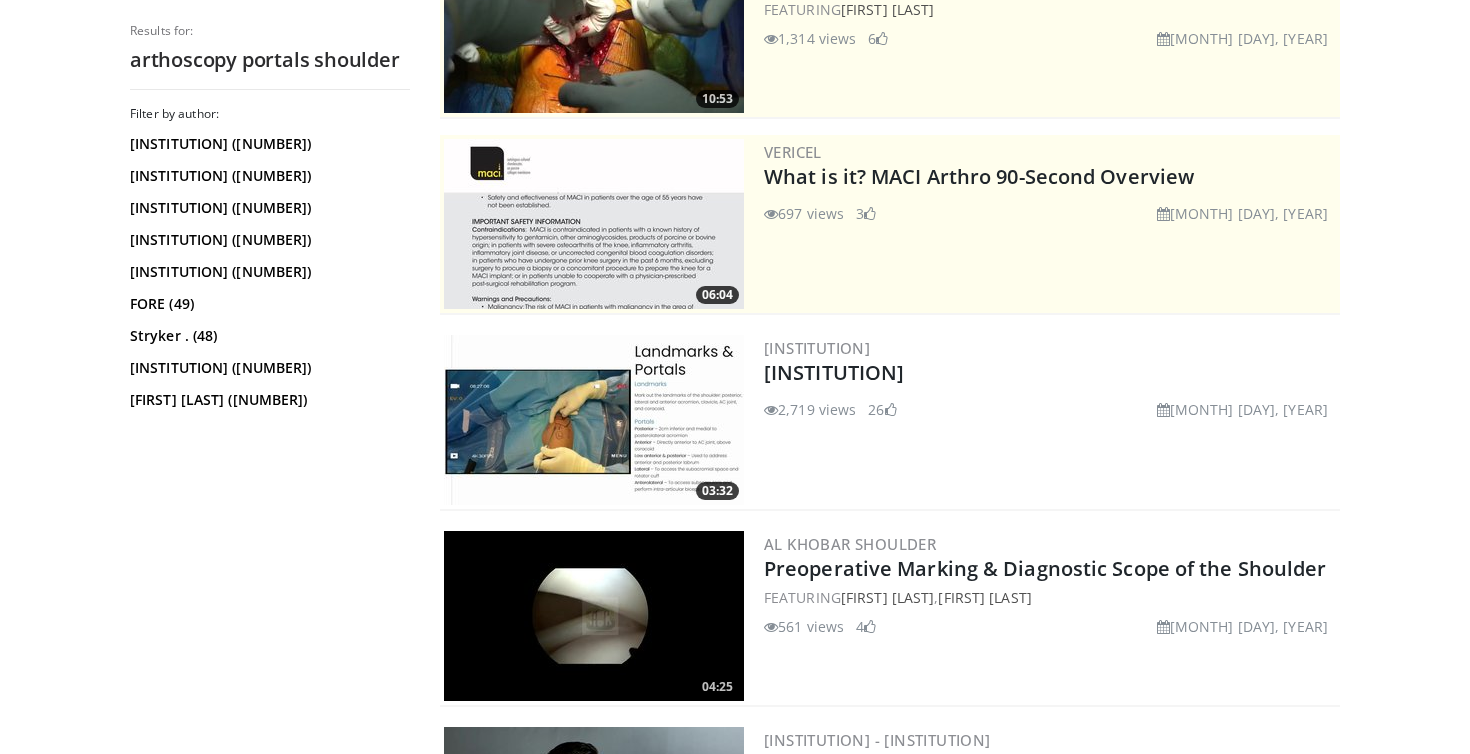 scroll, scrollTop: 292, scrollLeft: 0, axis: vertical 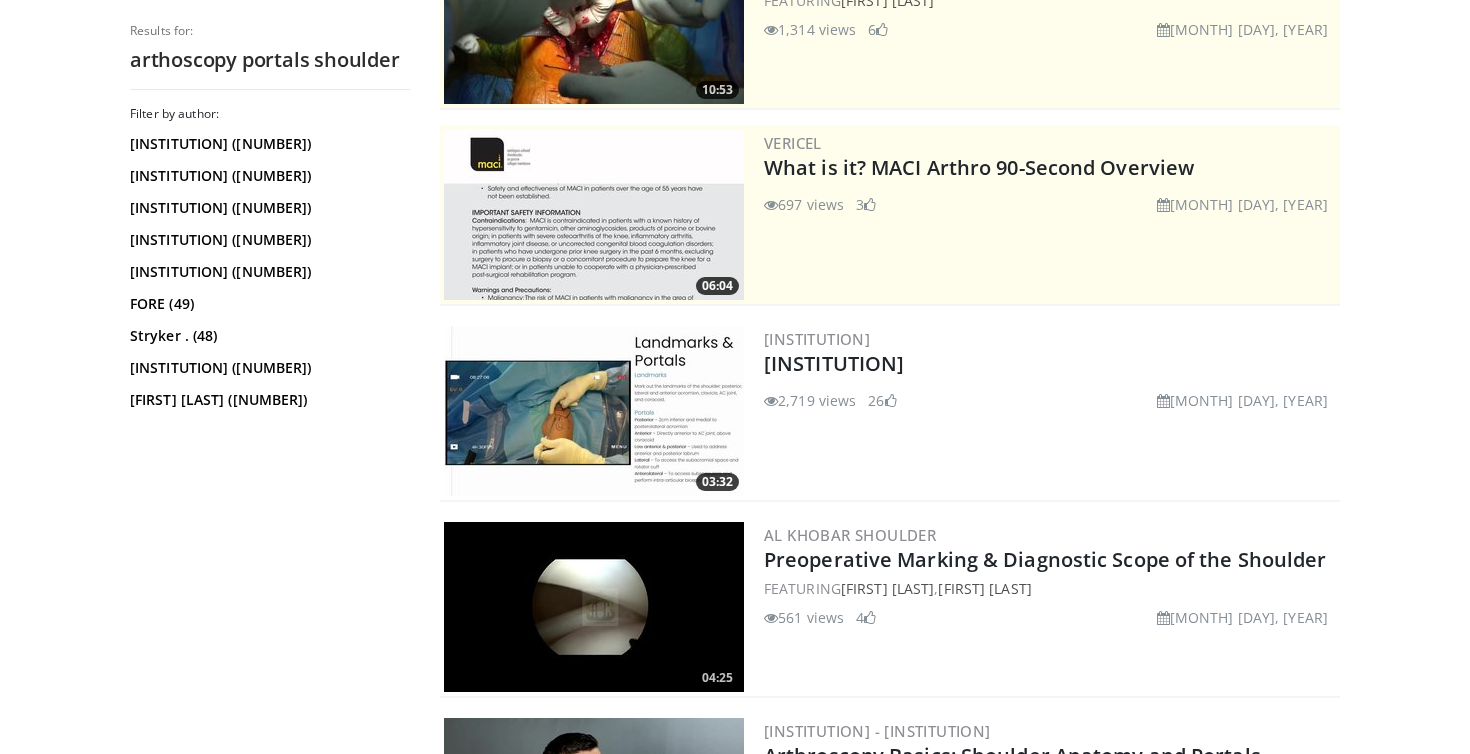click at bounding box center [594, 607] 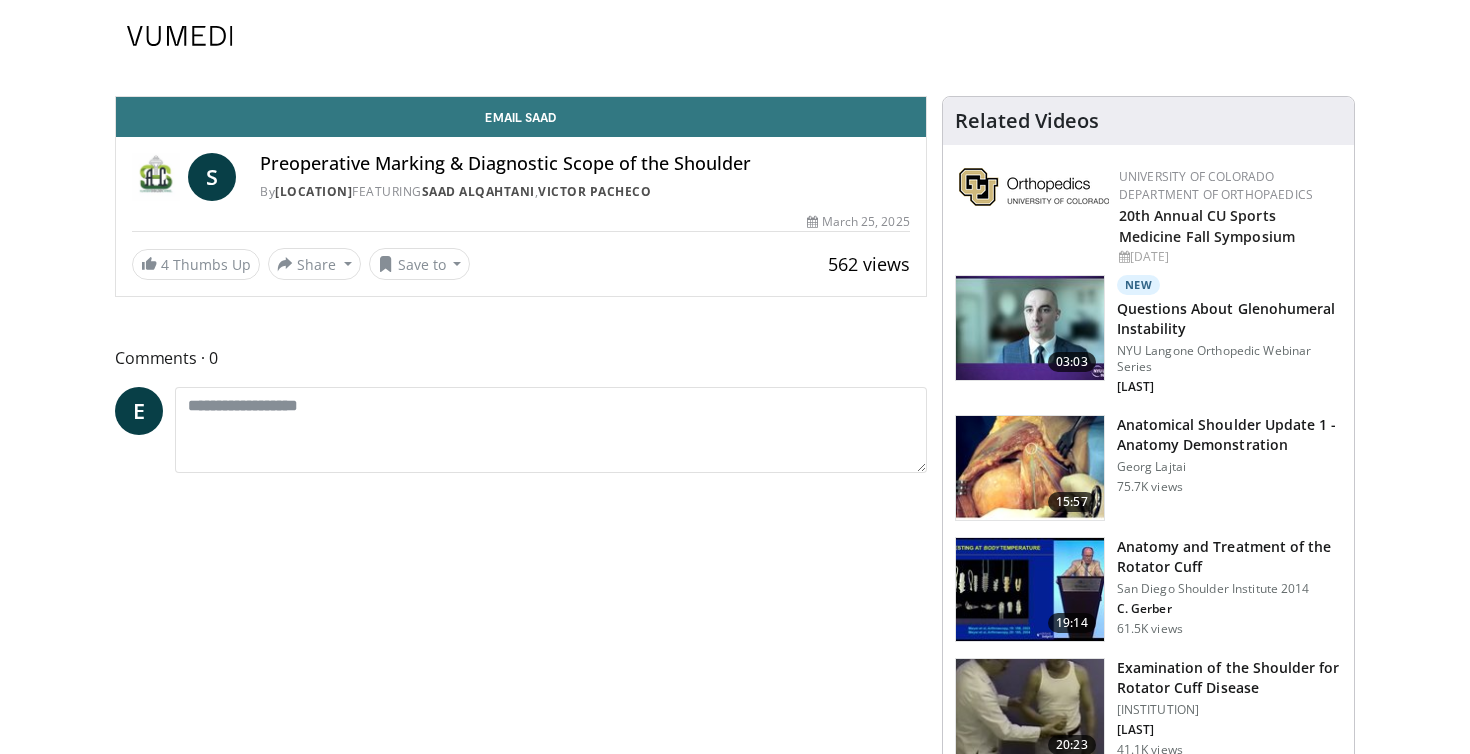 scroll, scrollTop: 0, scrollLeft: 0, axis: both 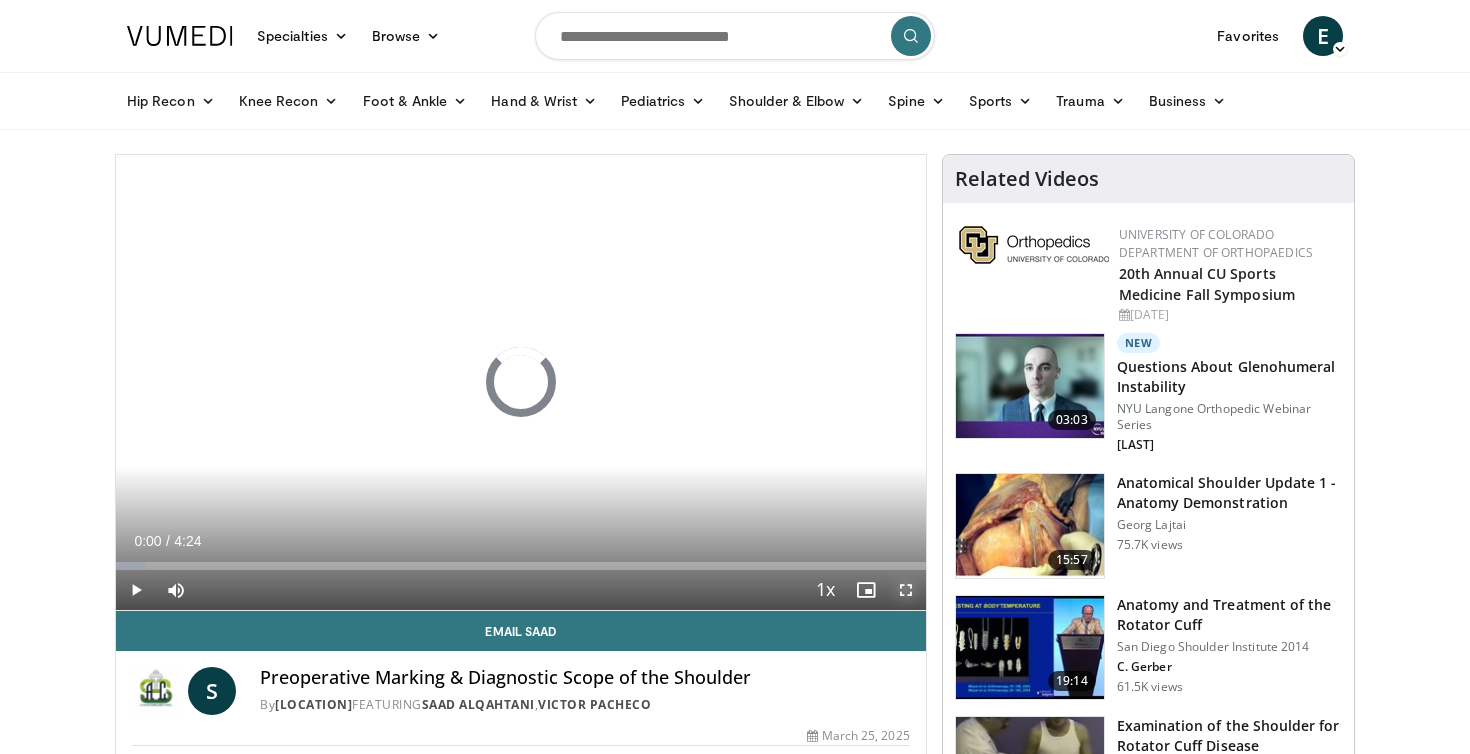 click at bounding box center [906, 590] 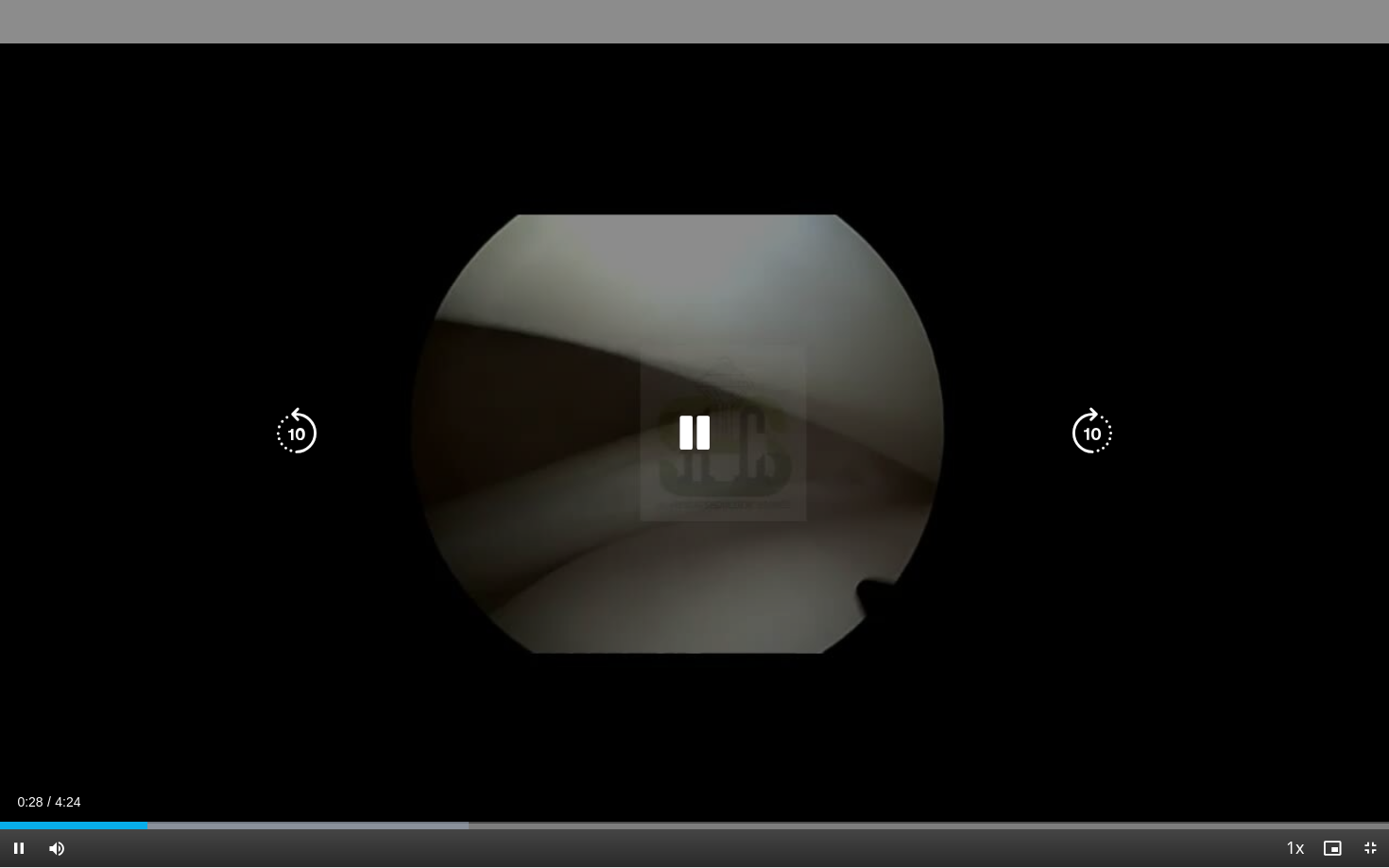 click on "20 seconds
Tap to unmute" at bounding box center (694, 434) 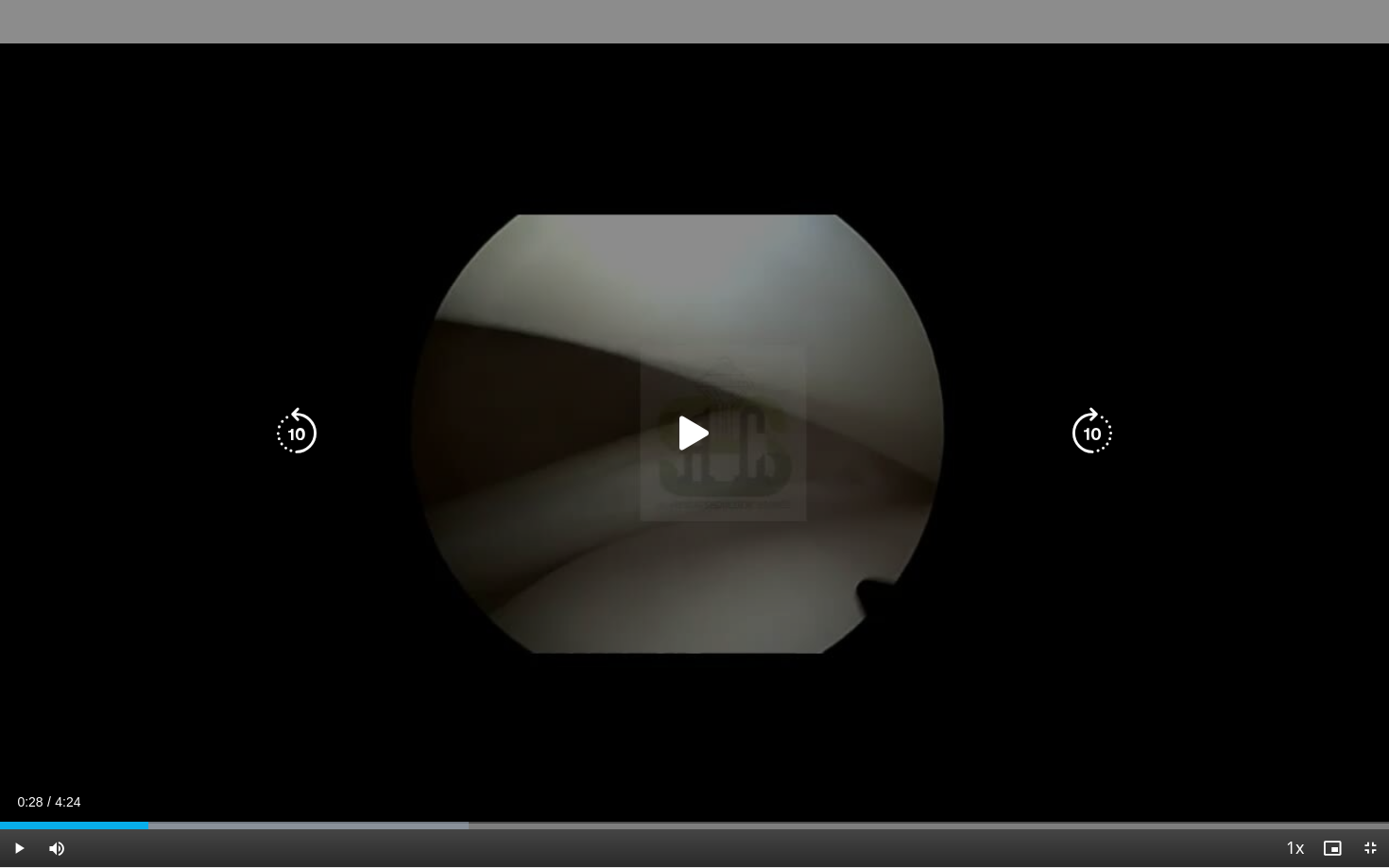 click on "20 seconds
Tap to unmute" at bounding box center [694, 434] 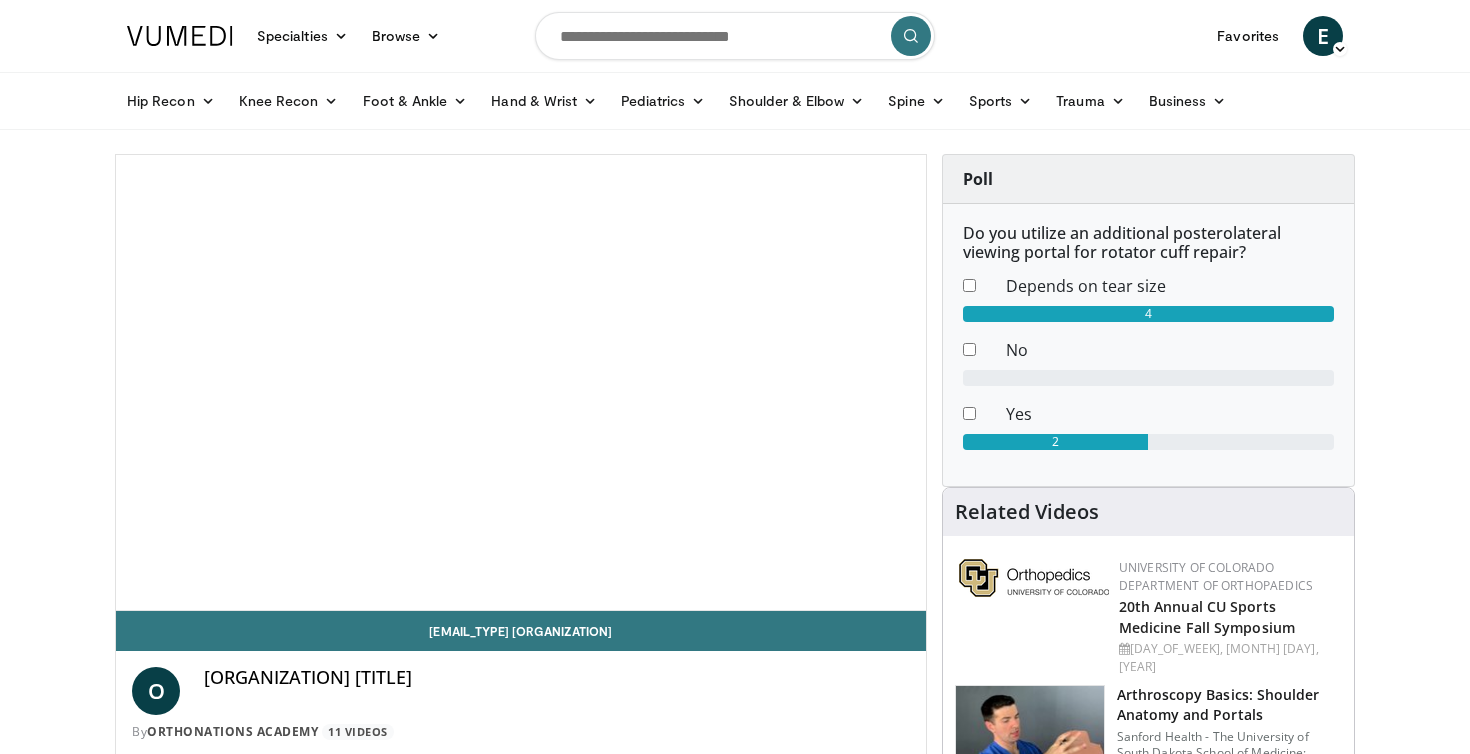 scroll, scrollTop: 0, scrollLeft: 0, axis: both 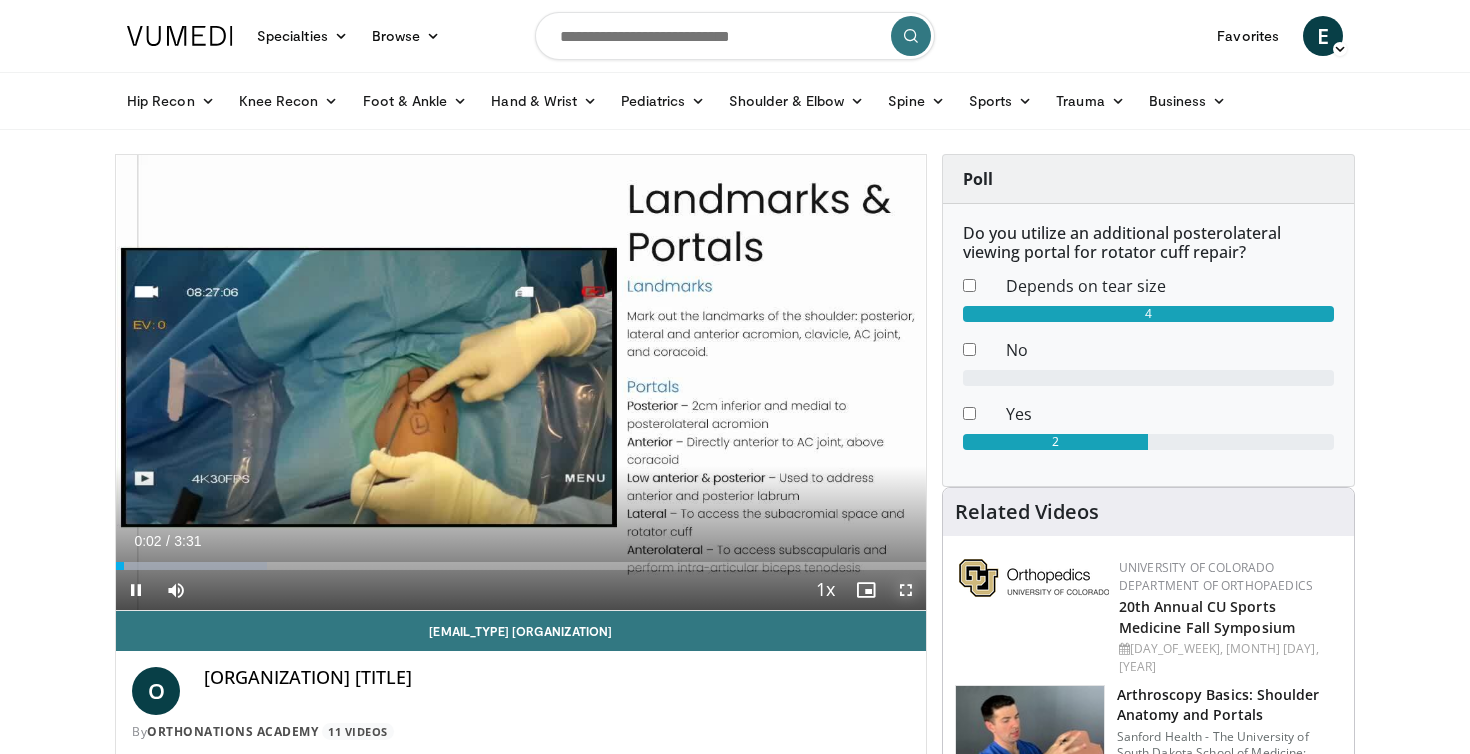 click at bounding box center [906, 590] 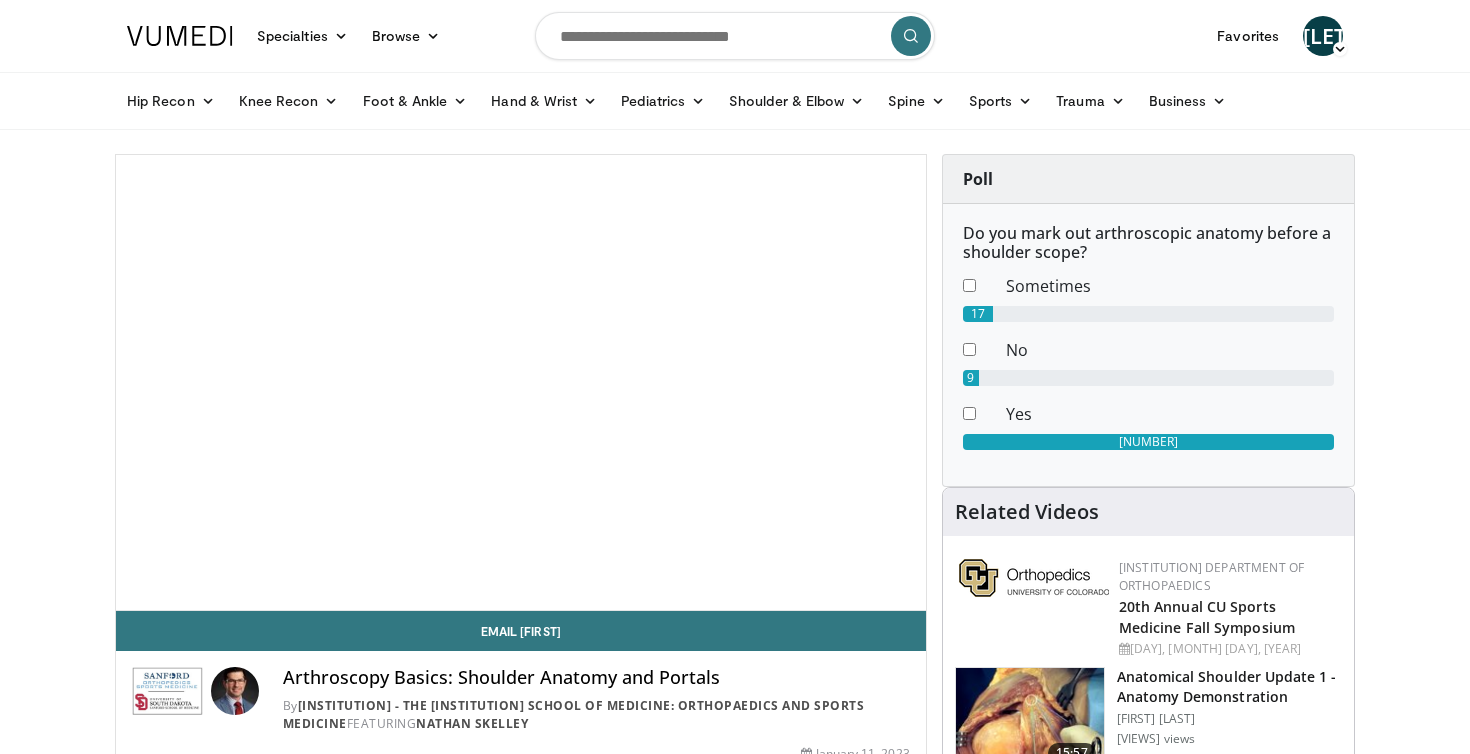 scroll, scrollTop: 0, scrollLeft: 0, axis: both 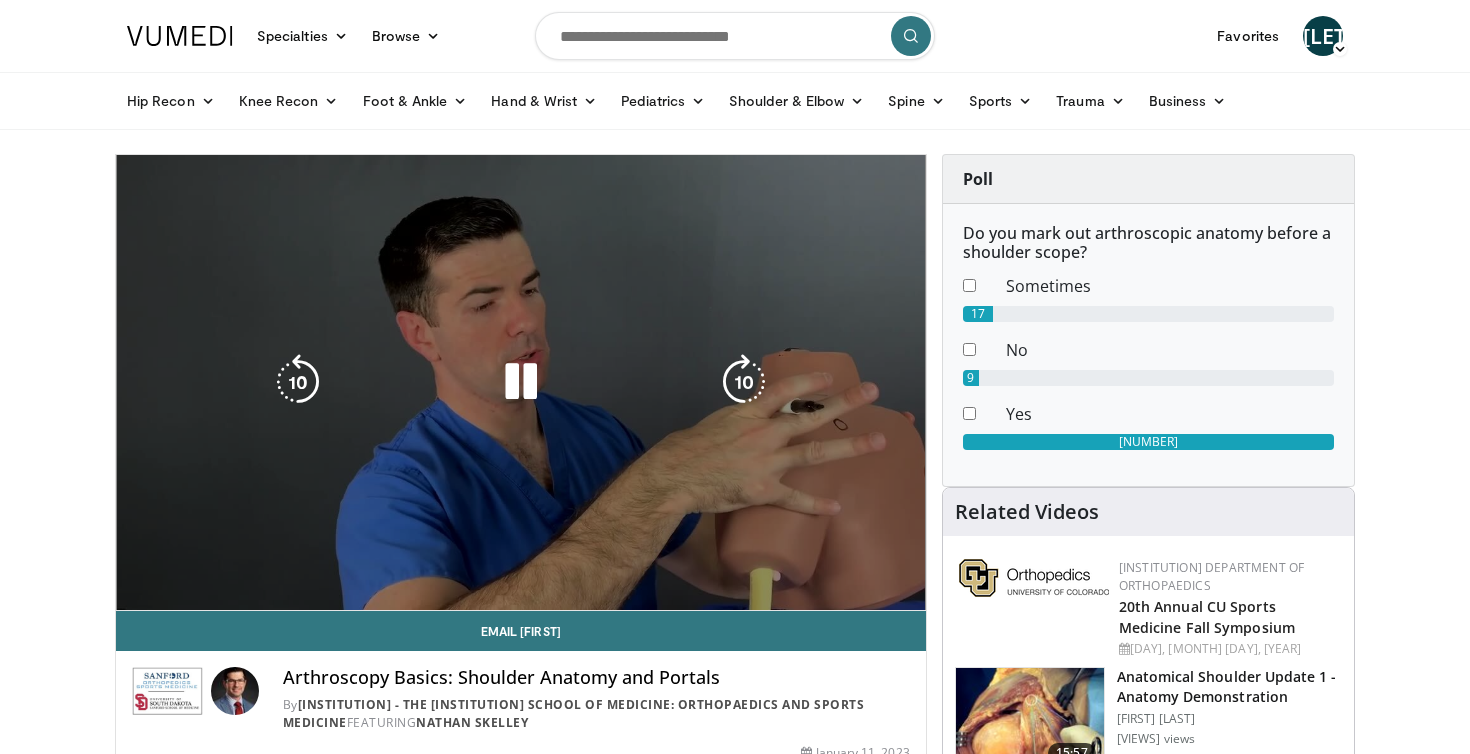 click on "20 seconds
Tap to unmute" at bounding box center [521, 382] 